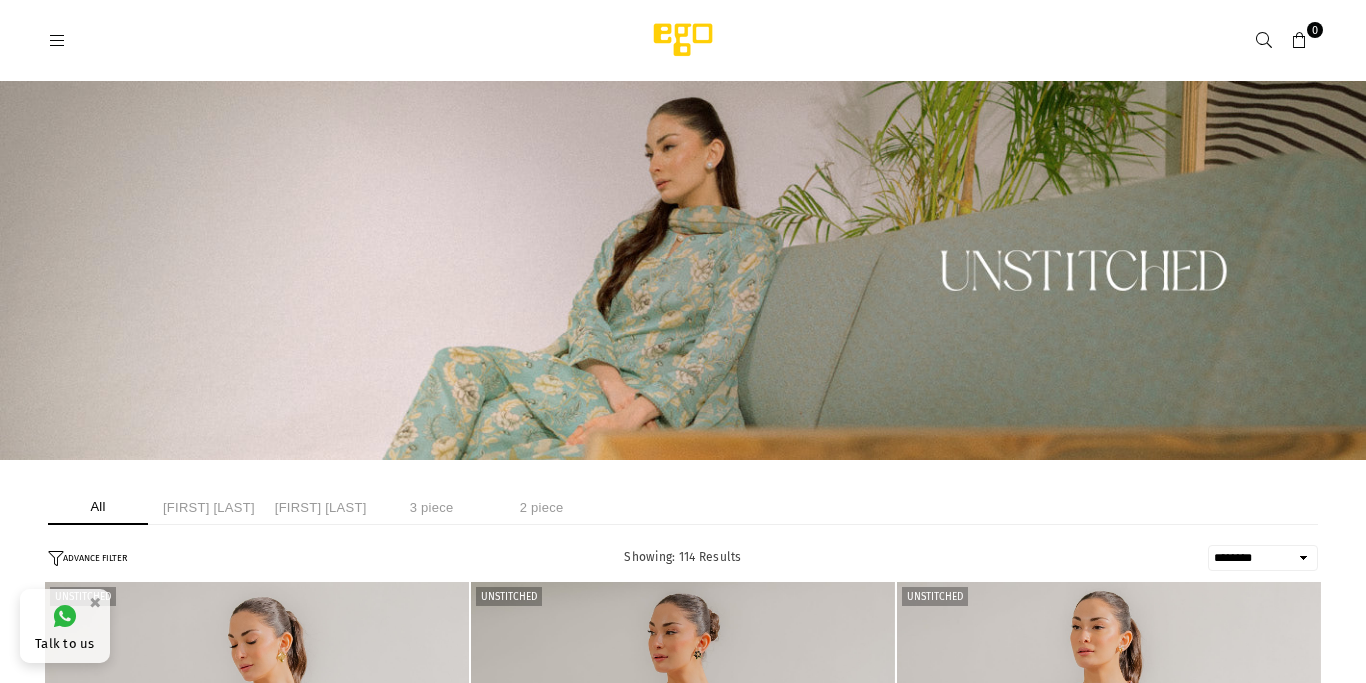 select on "******" 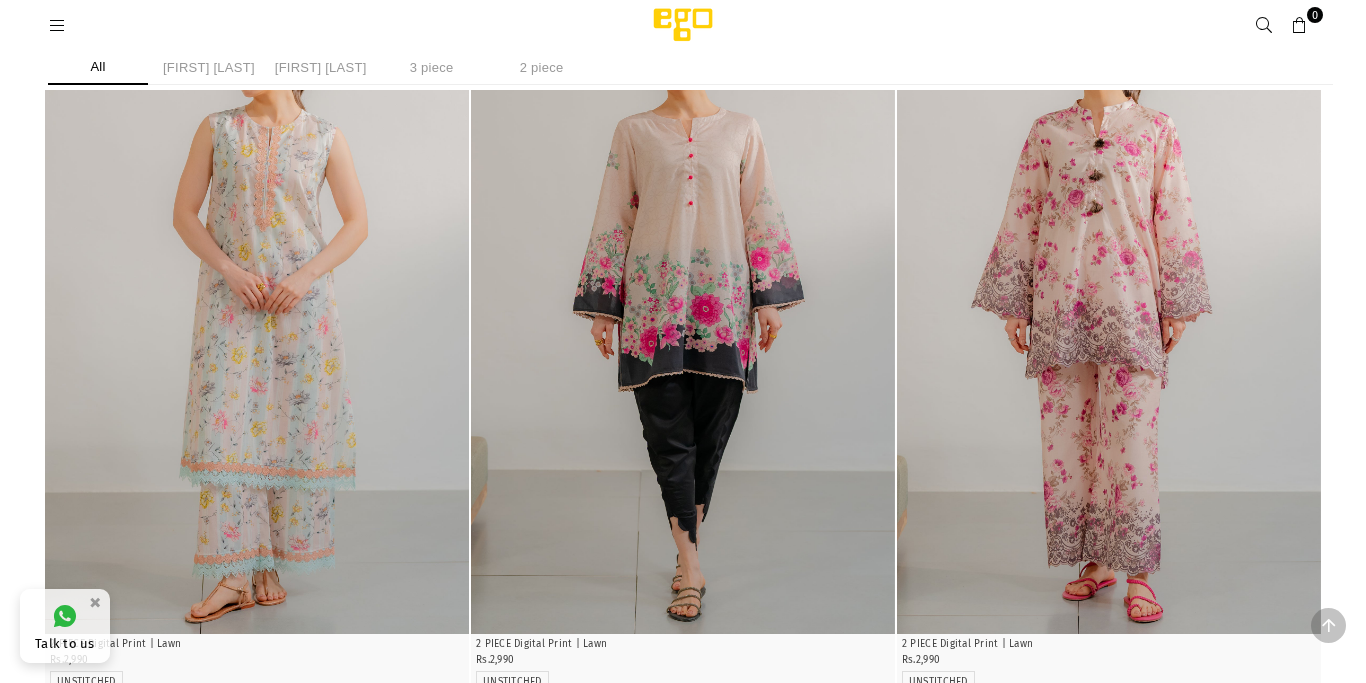 scroll, scrollTop: 498, scrollLeft: 0, axis: vertical 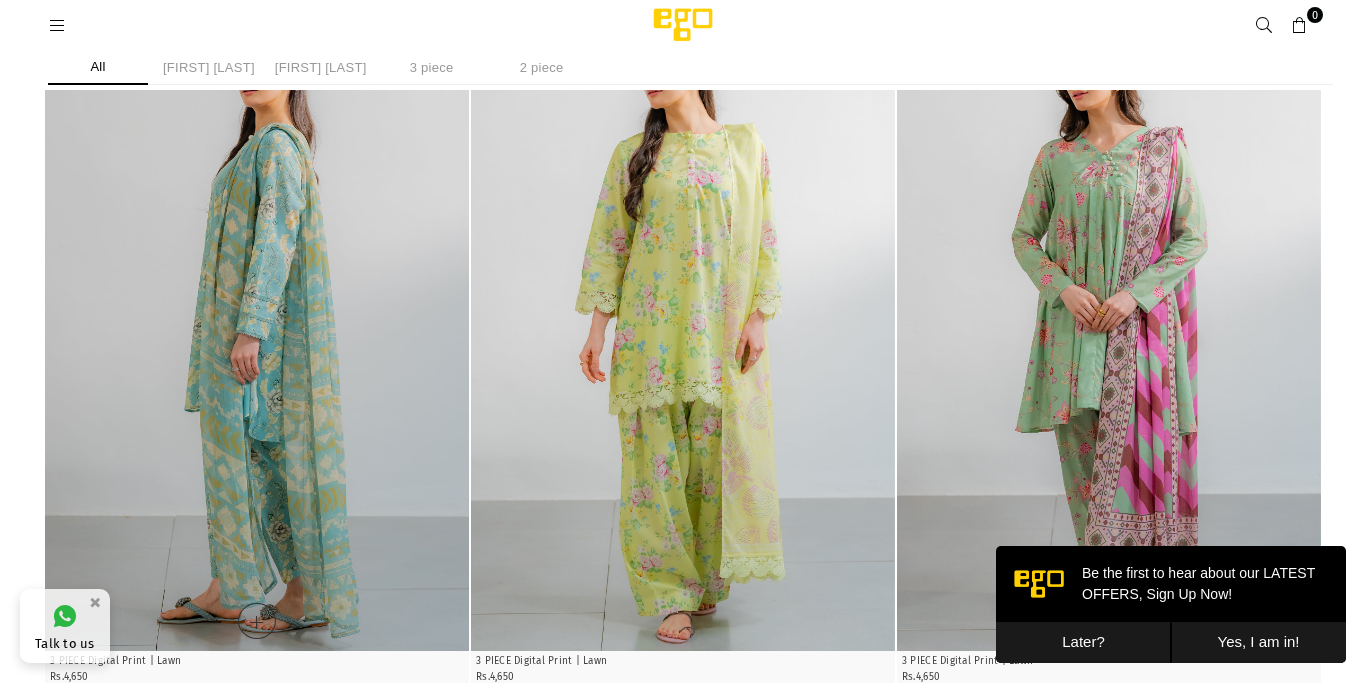 click at bounding box center (257, 333) 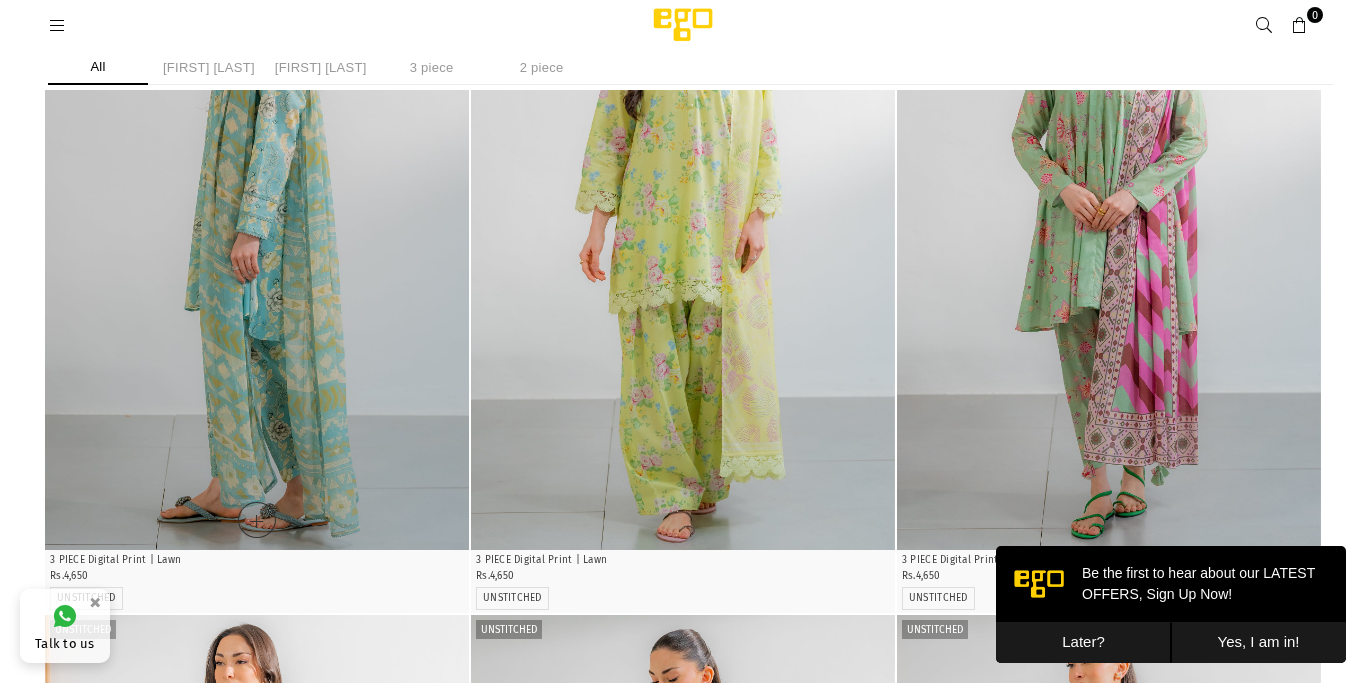 scroll, scrollTop: 3405, scrollLeft: 0, axis: vertical 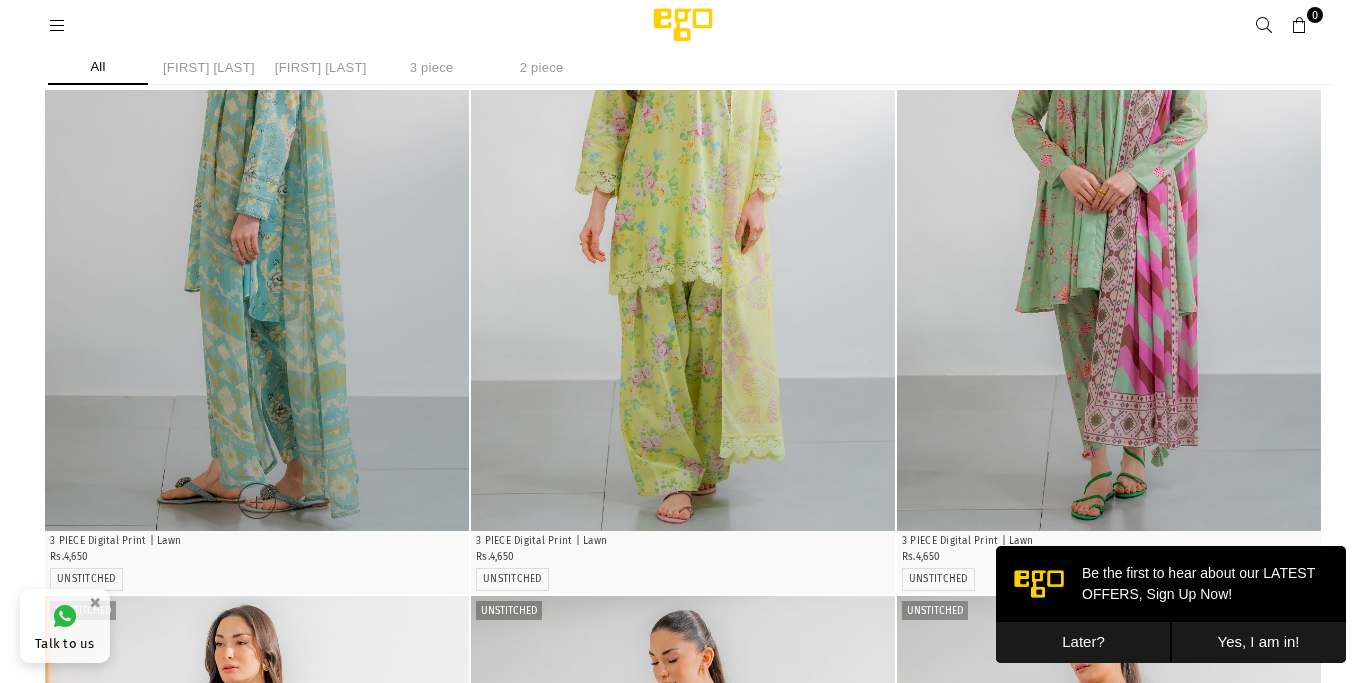 click at bounding box center [257, 213] 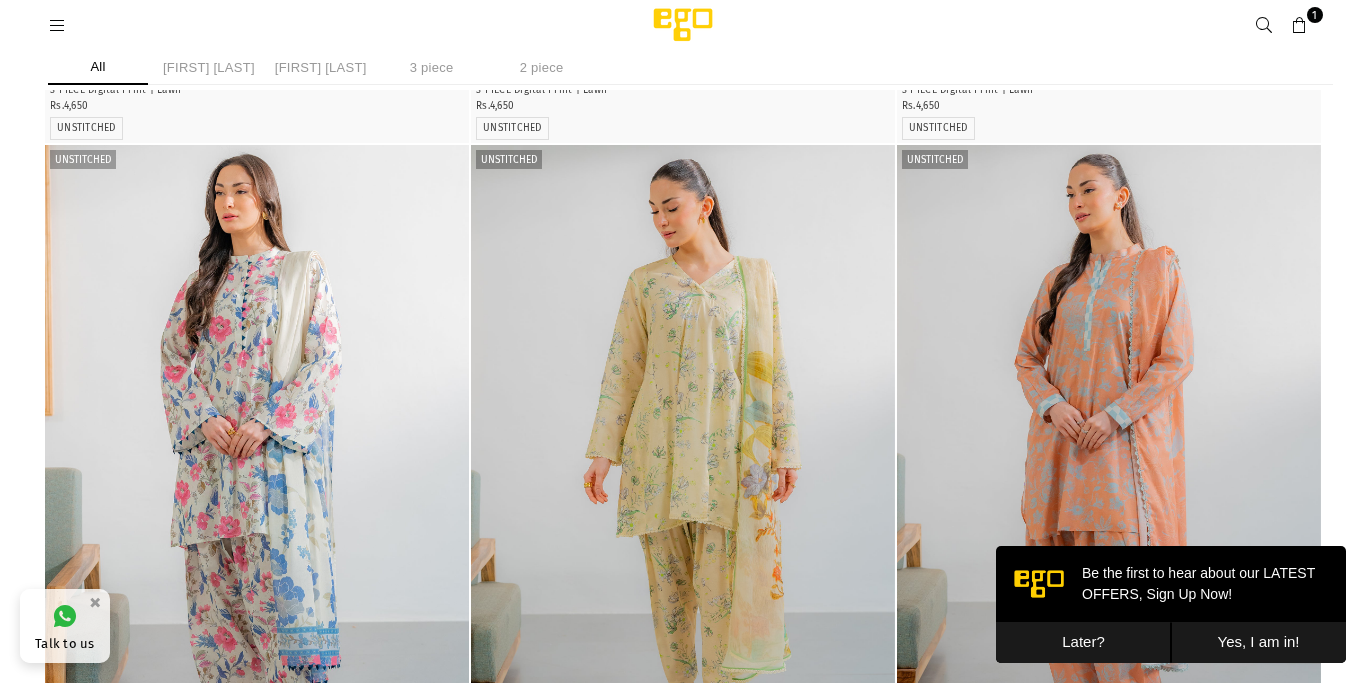 scroll, scrollTop: 22728, scrollLeft: 0, axis: vertical 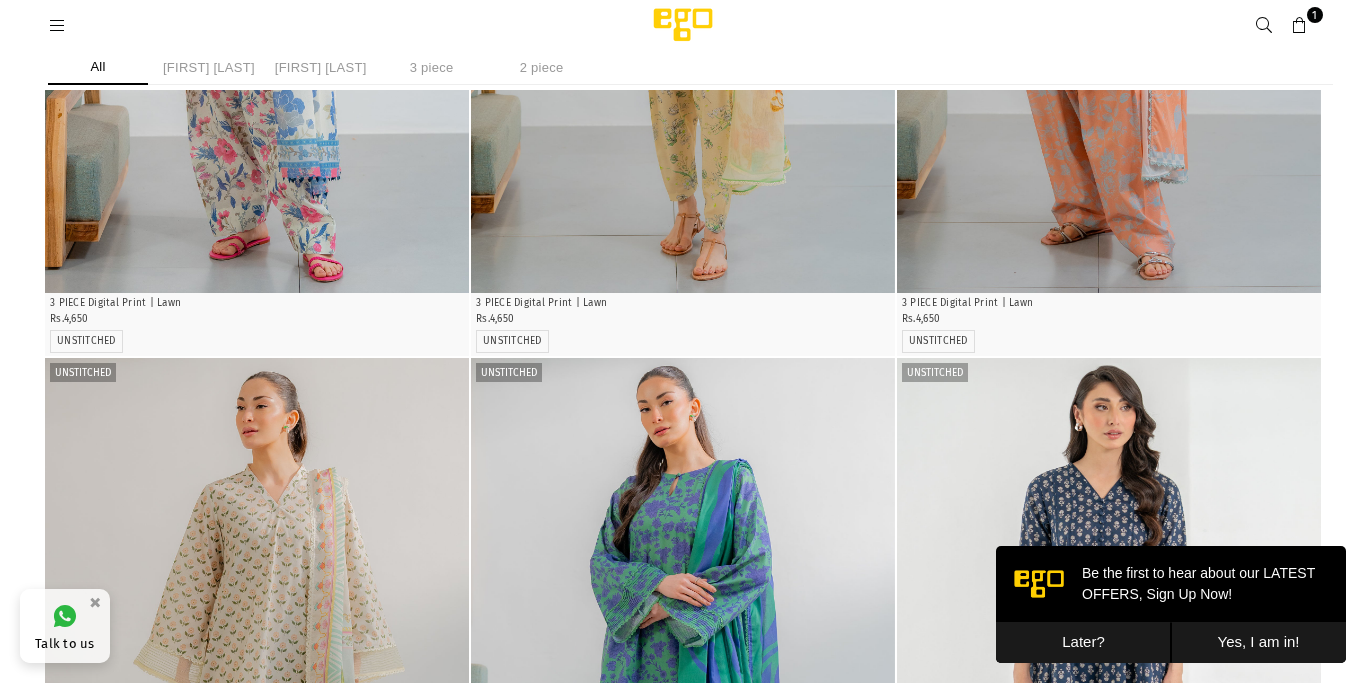 click on "1" at bounding box center [1300, 25] 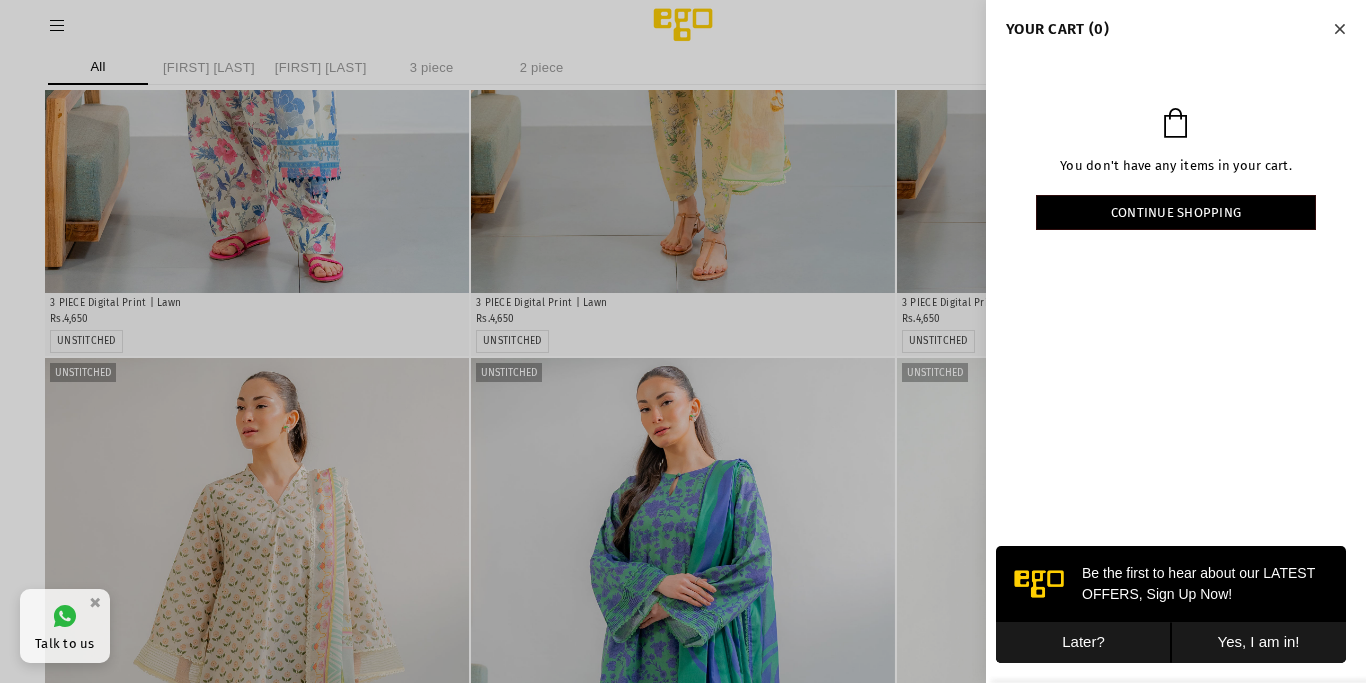 click at bounding box center [683, 341] 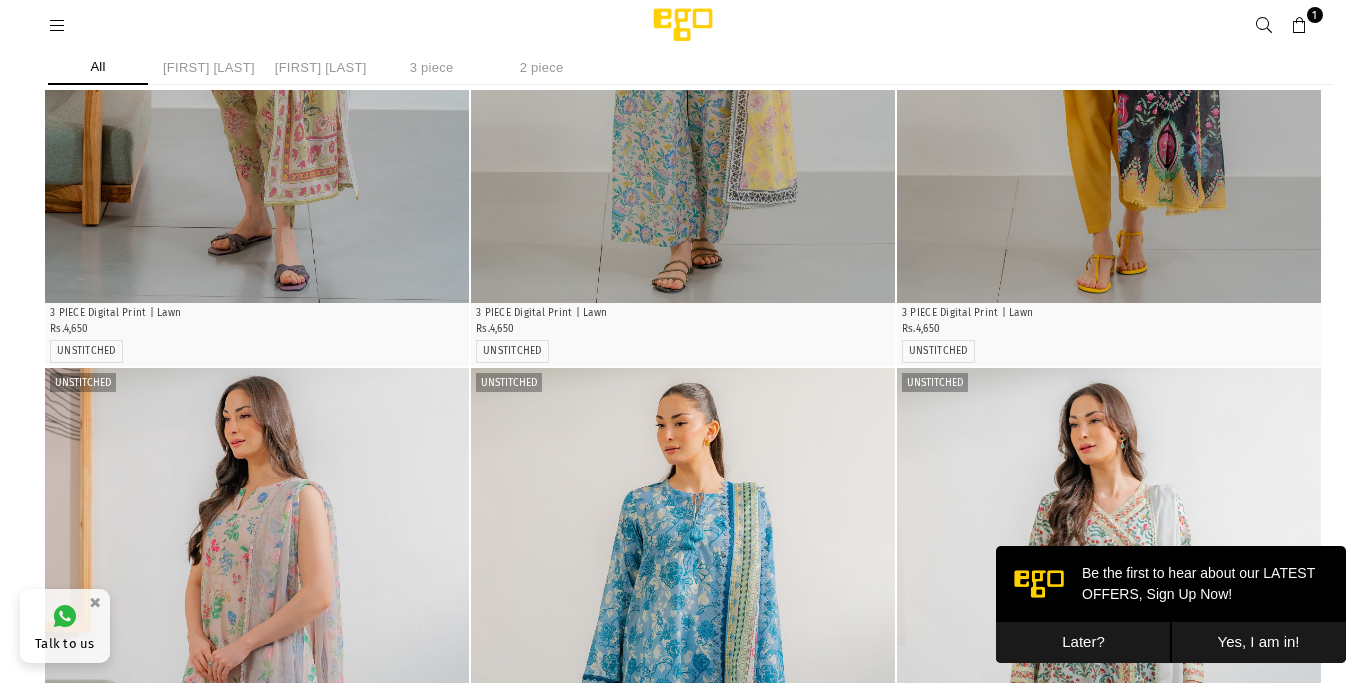 scroll, scrollTop: 14528, scrollLeft: 0, axis: vertical 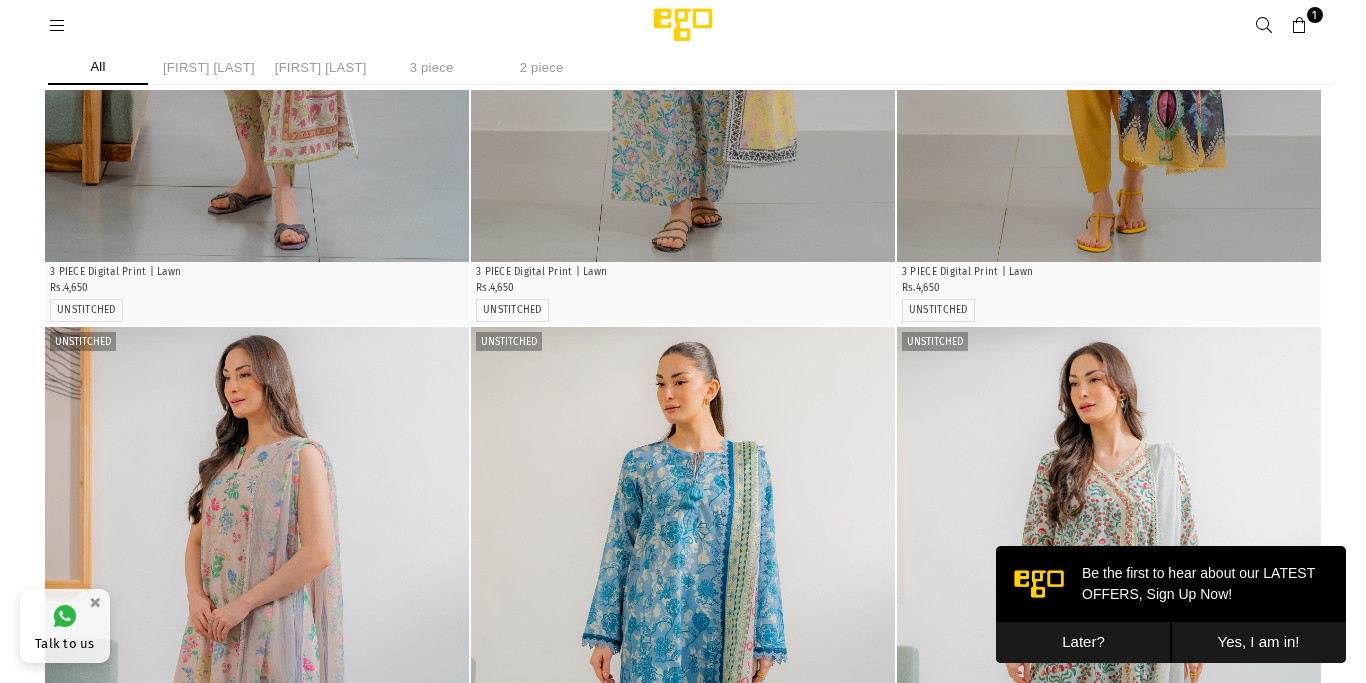 click at bounding box center (257, -10910) 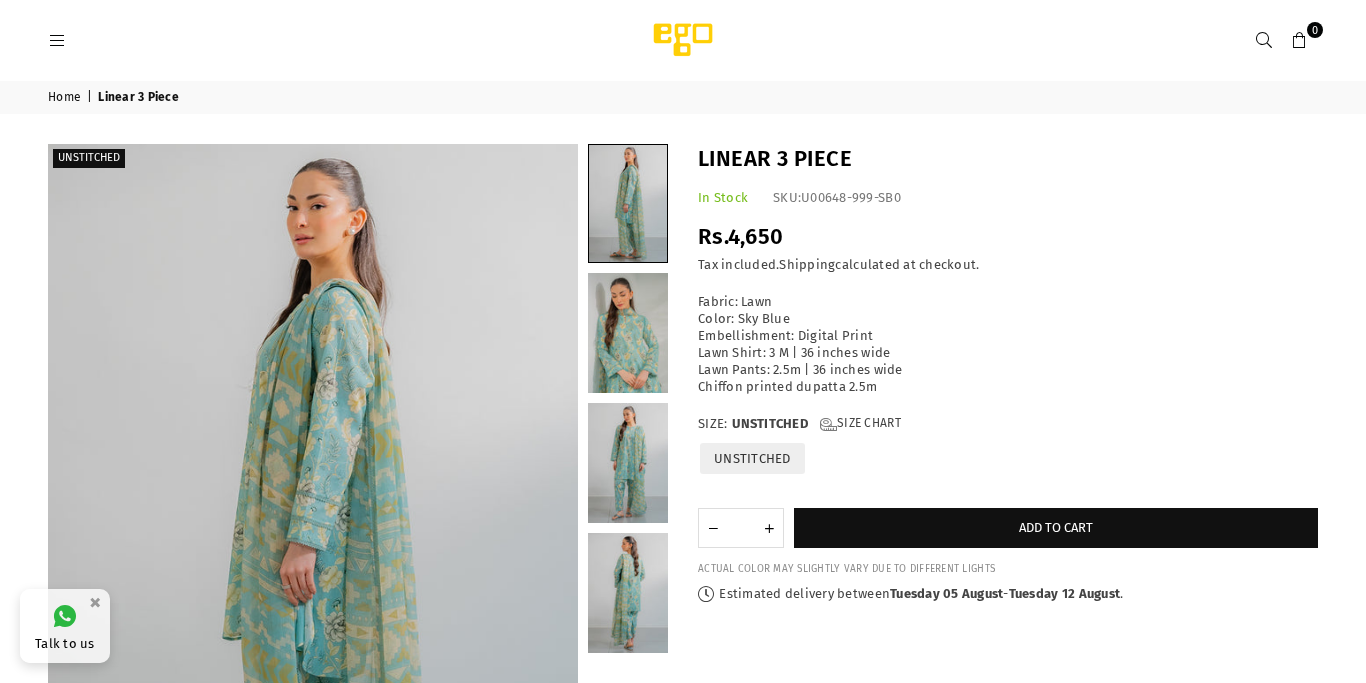 scroll, scrollTop: 0, scrollLeft: 0, axis: both 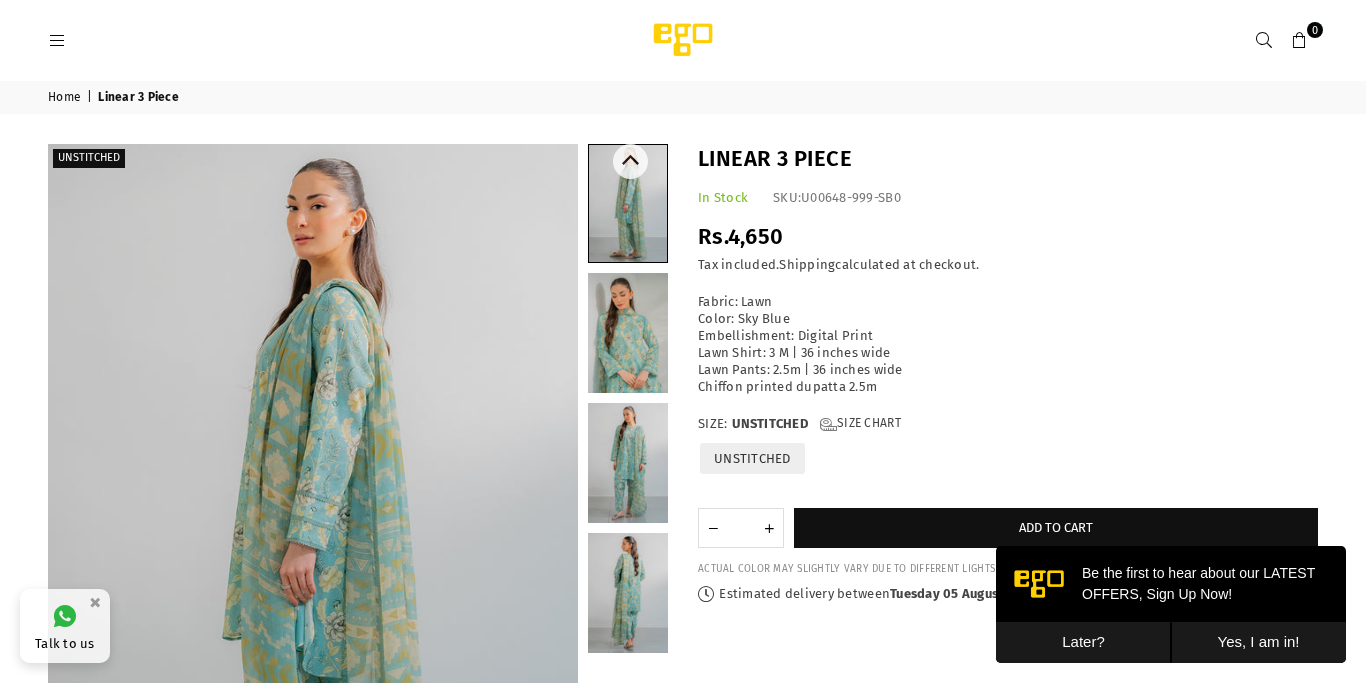 click at bounding box center [628, 333] 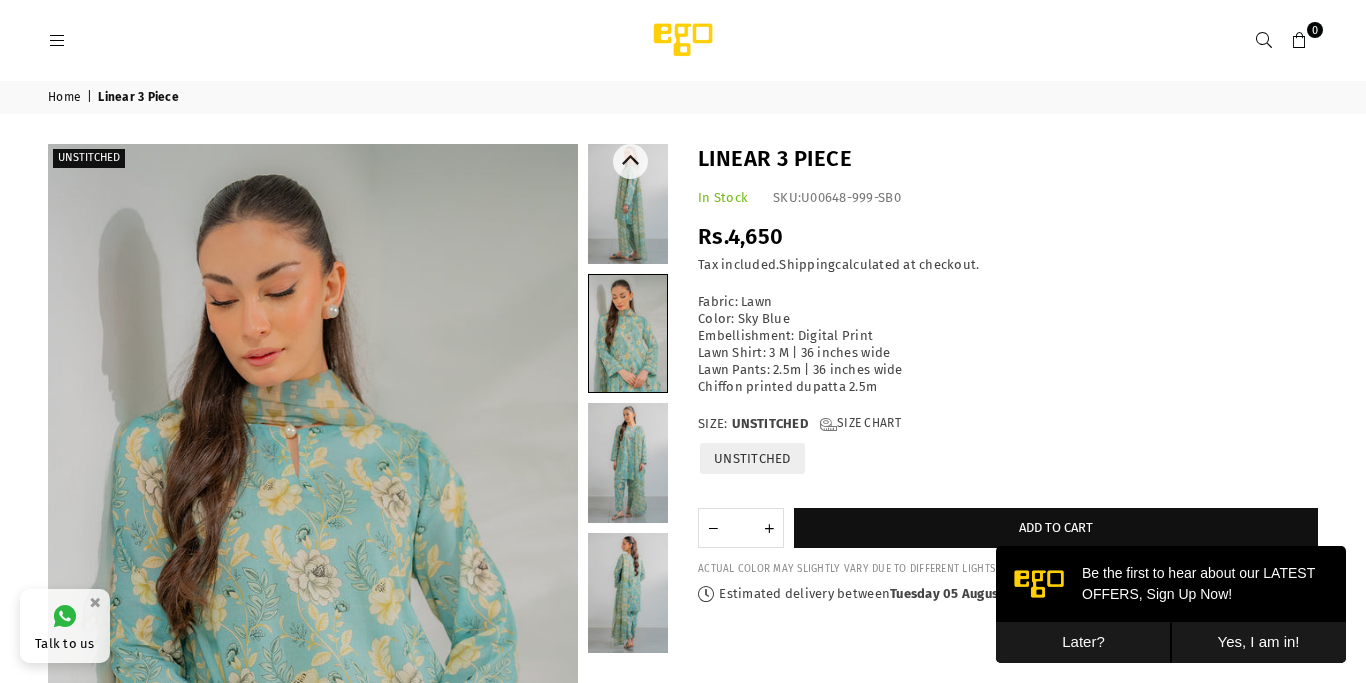 click at bounding box center (628, 463) 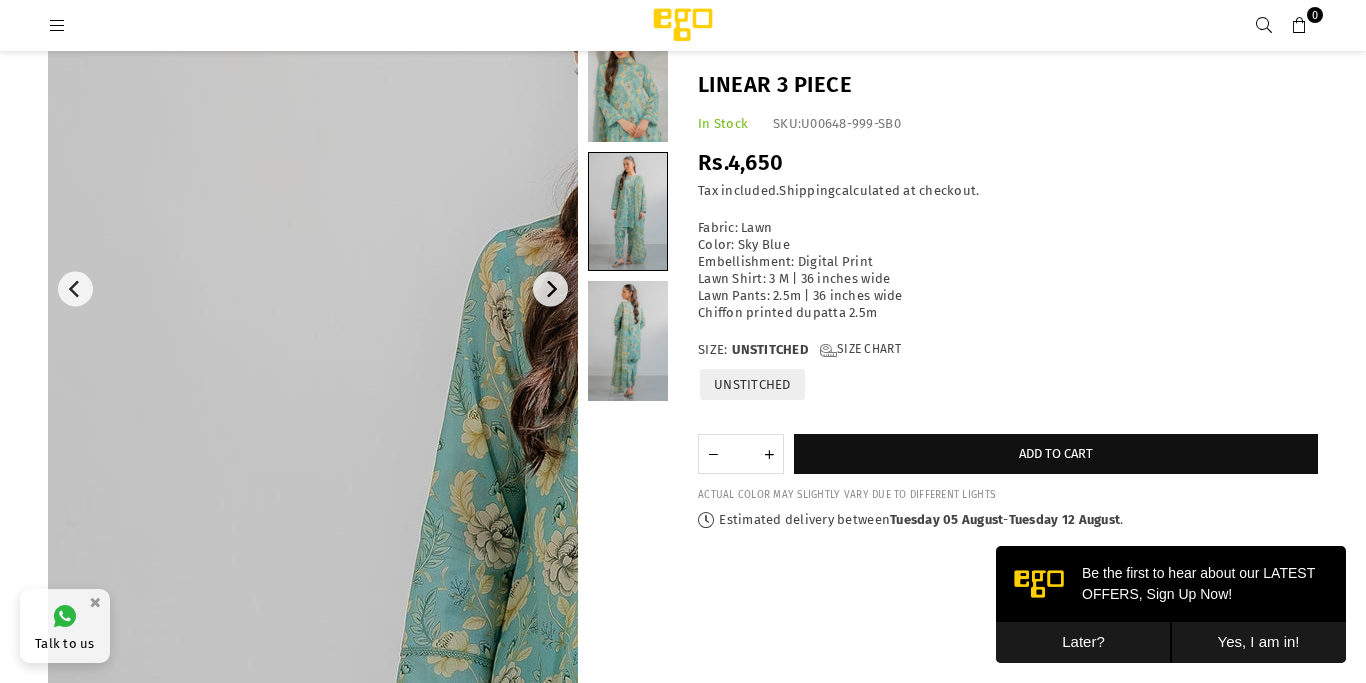 scroll, scrollTop: 220, scrollLeft: 0, axis: vertical 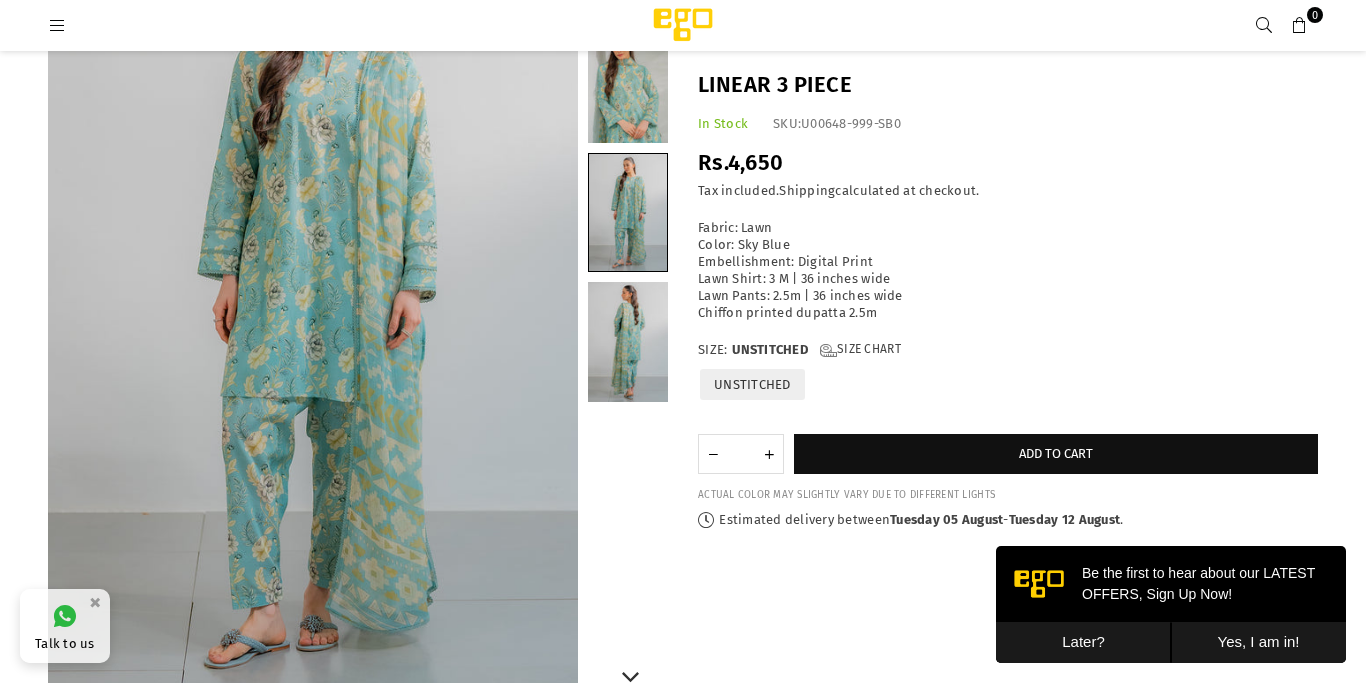 click at bounding box center [628, 342] 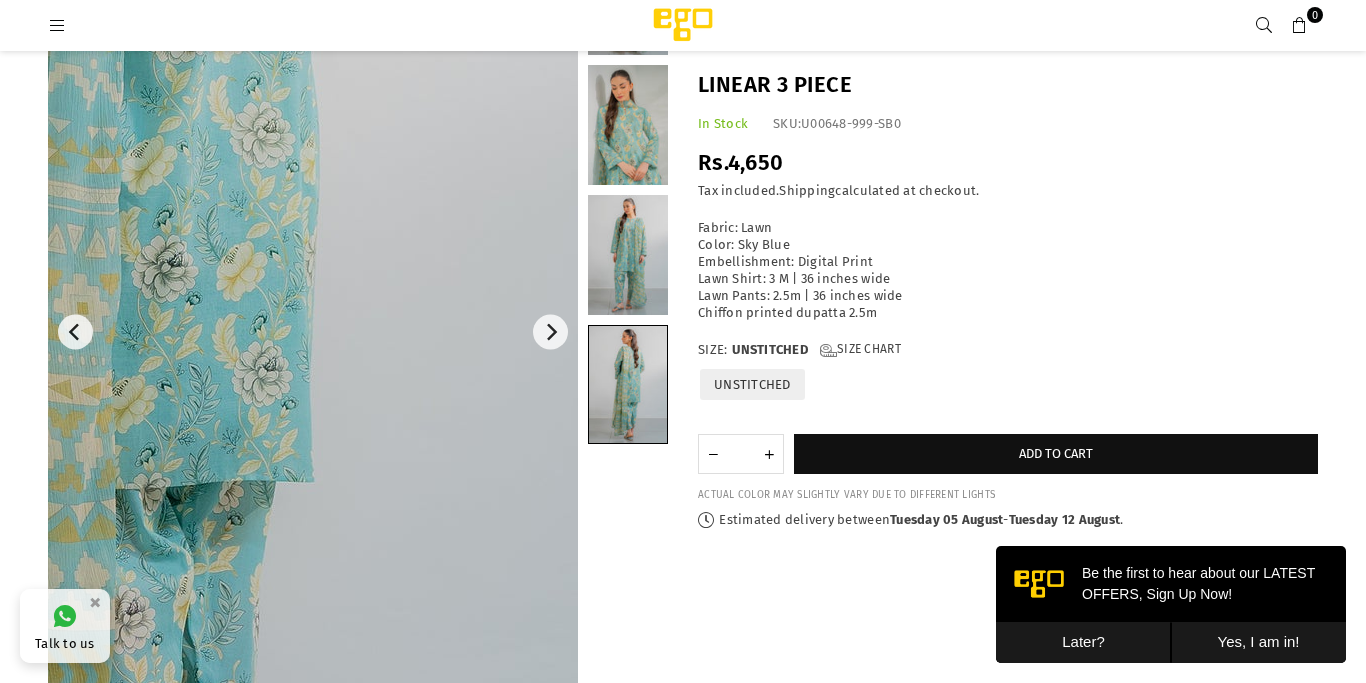 scroll, scrollTop: 177, scrollLeft: 0, axis: vertical 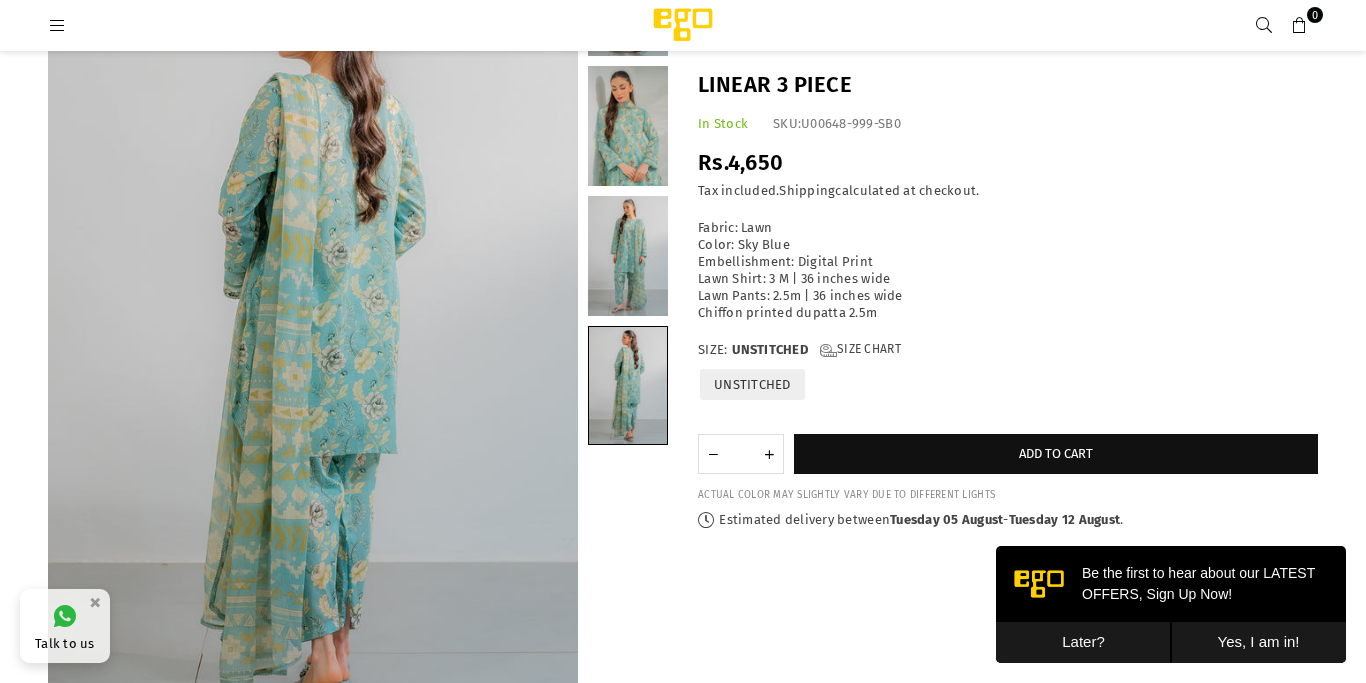 click at bounding box center [628, 256] 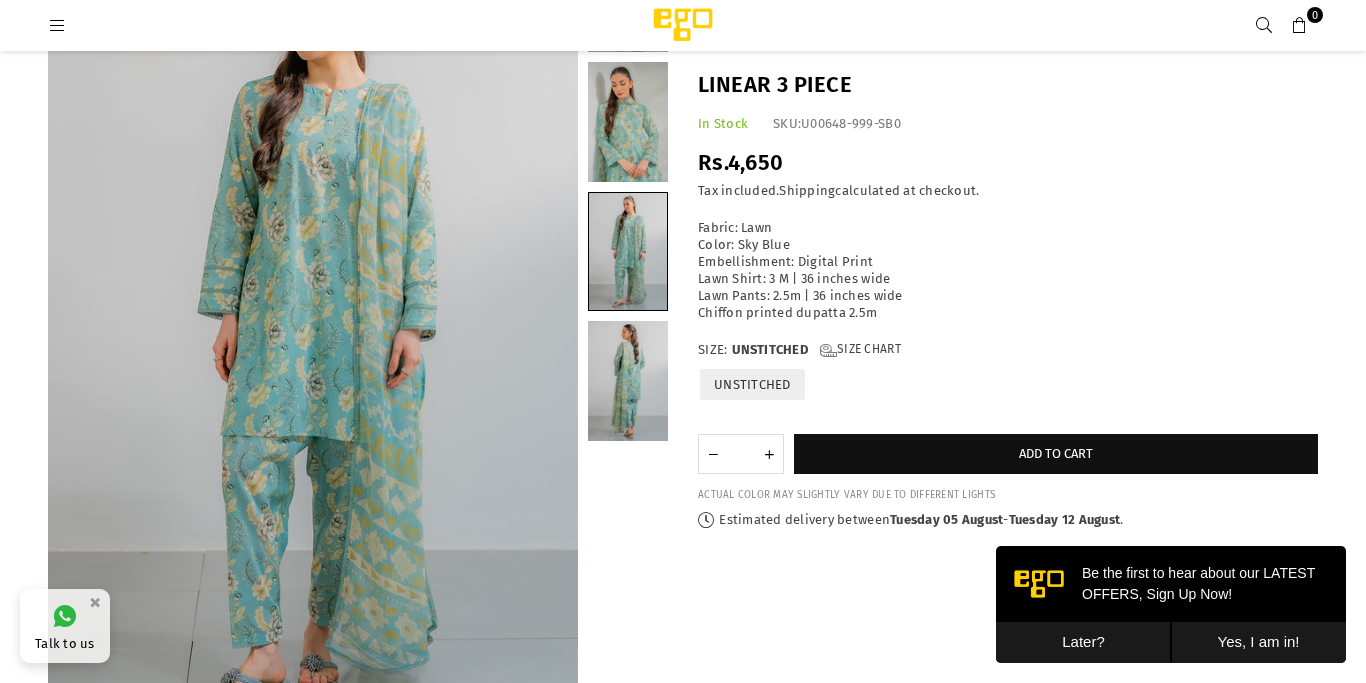 scroll, scrollTop: 177, scrollLeft: 0, axis: vertical 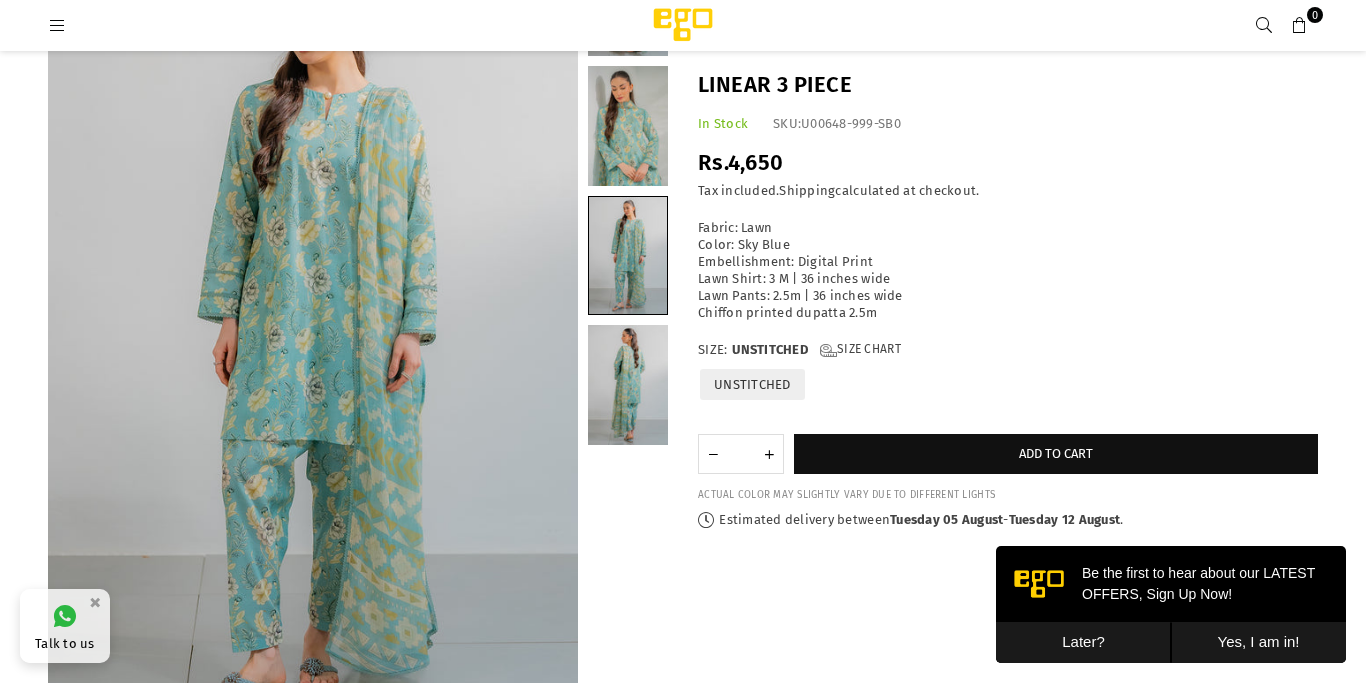 click at bounding box center [628, 126] 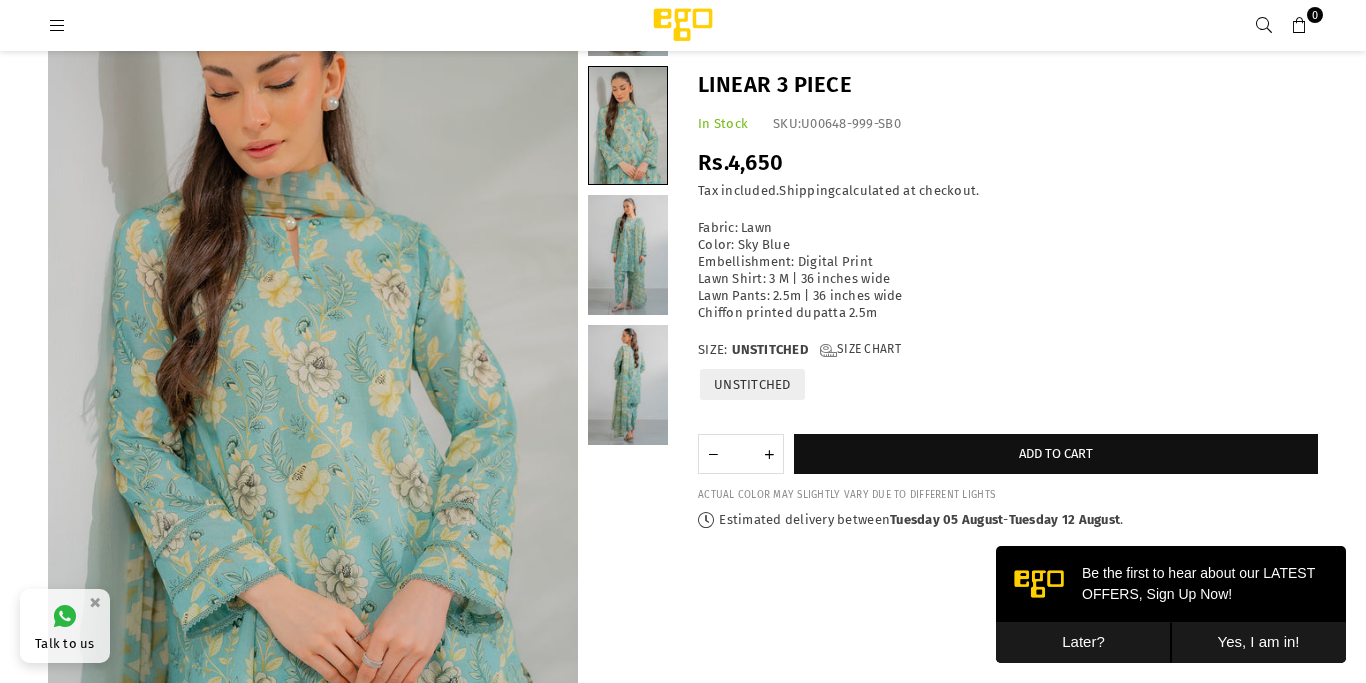 click at bounding box center (628, 255) 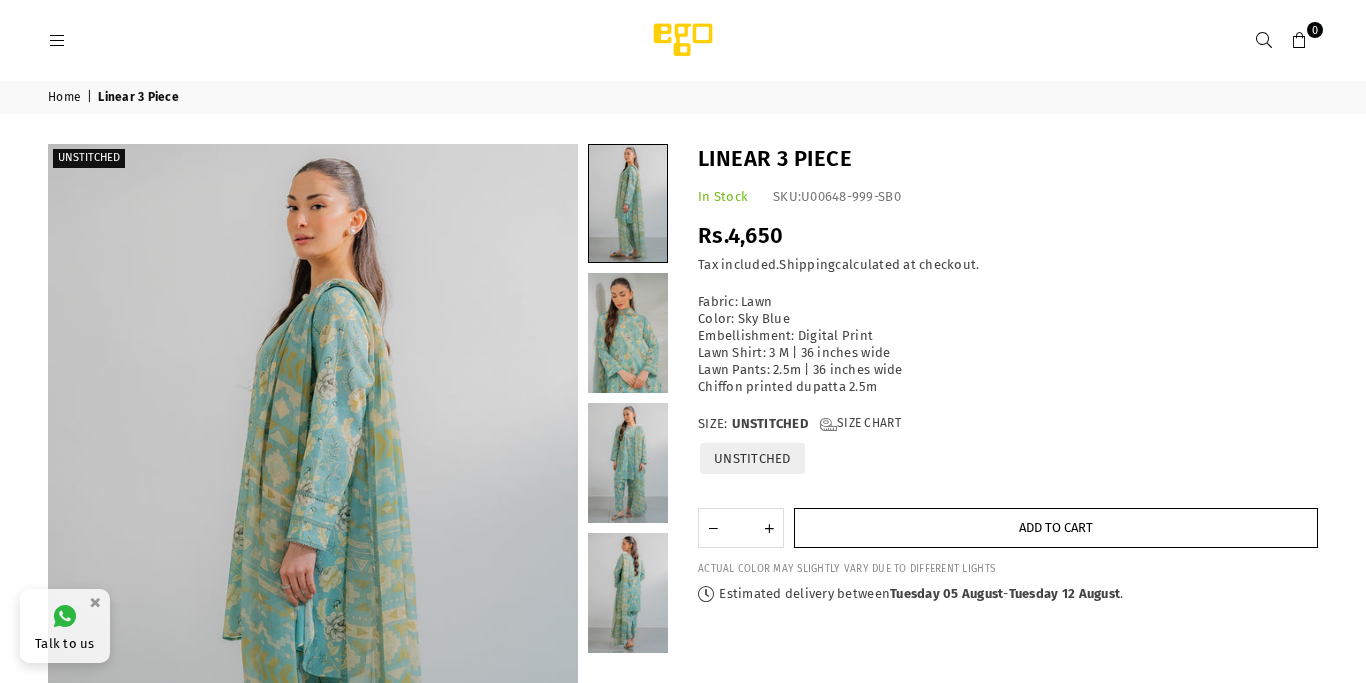 scroll, scrollTop: 0, scrollLeft: 0, axis: both 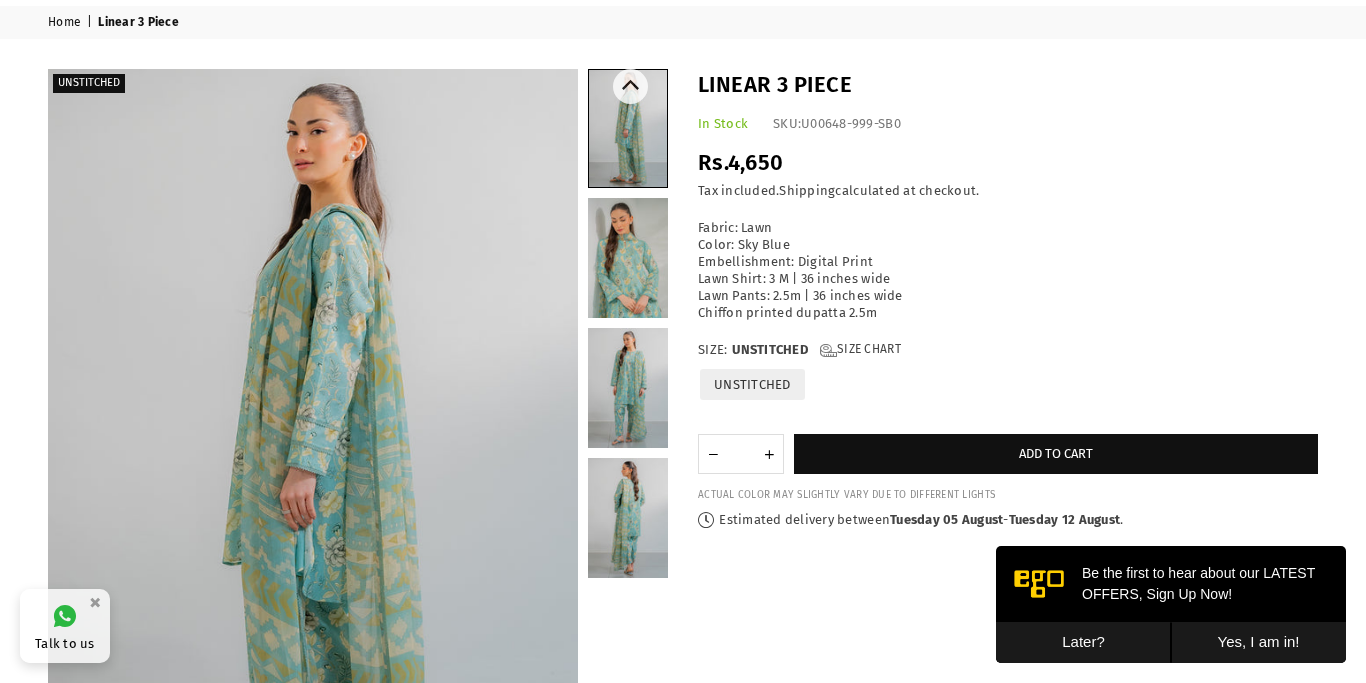 click at bounding box center [628, 258] 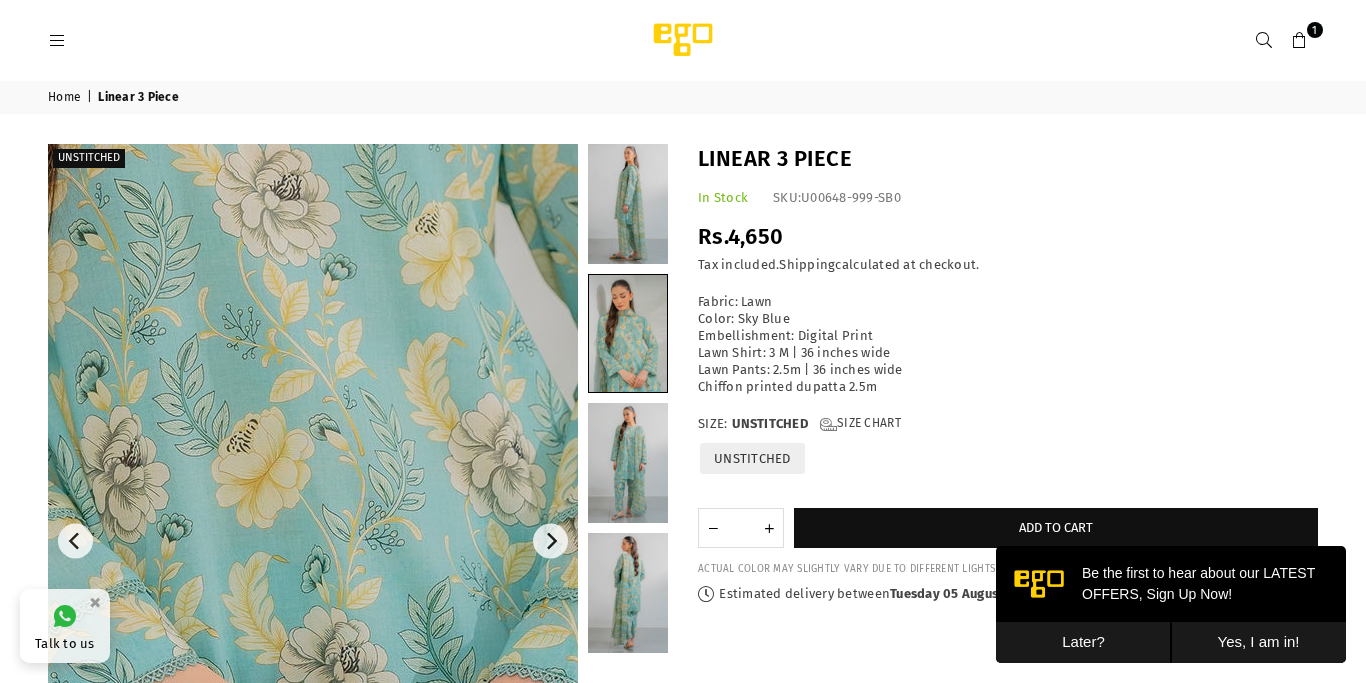 scroll, scrollTop: 0, scrollLeft: 0, axis: both 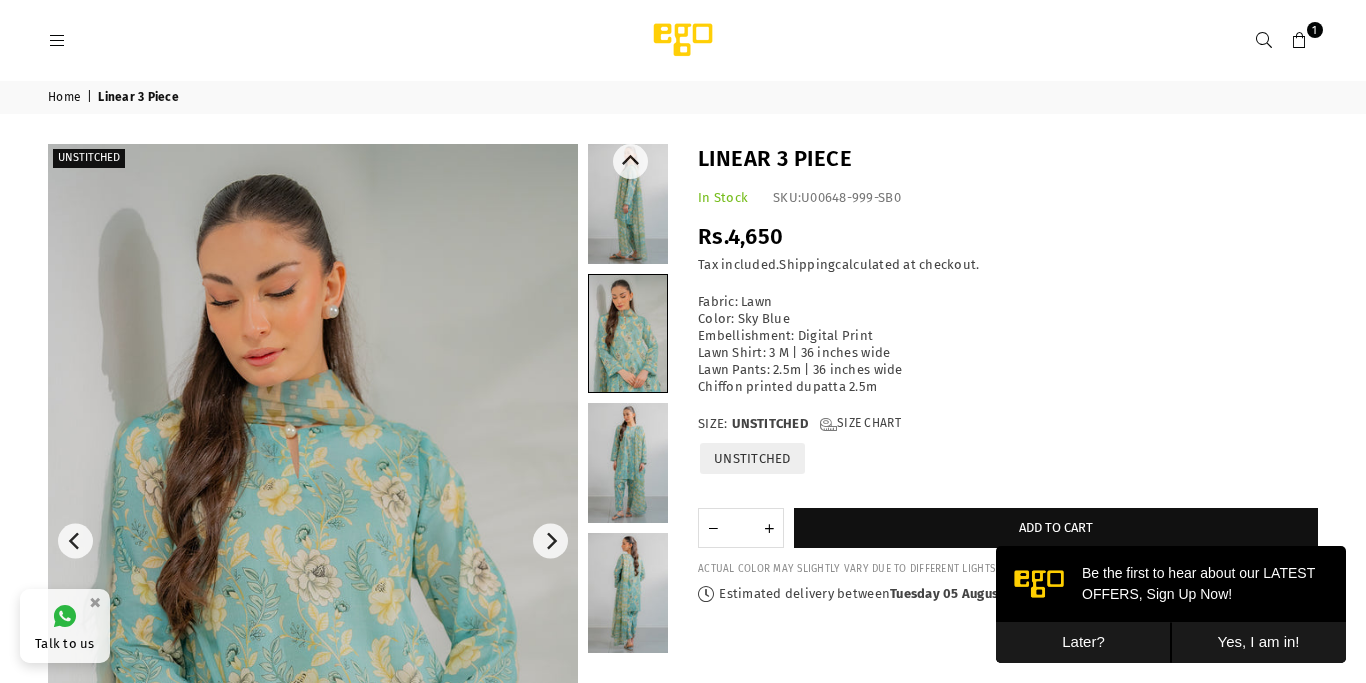 click at bounding box center (628, 463) 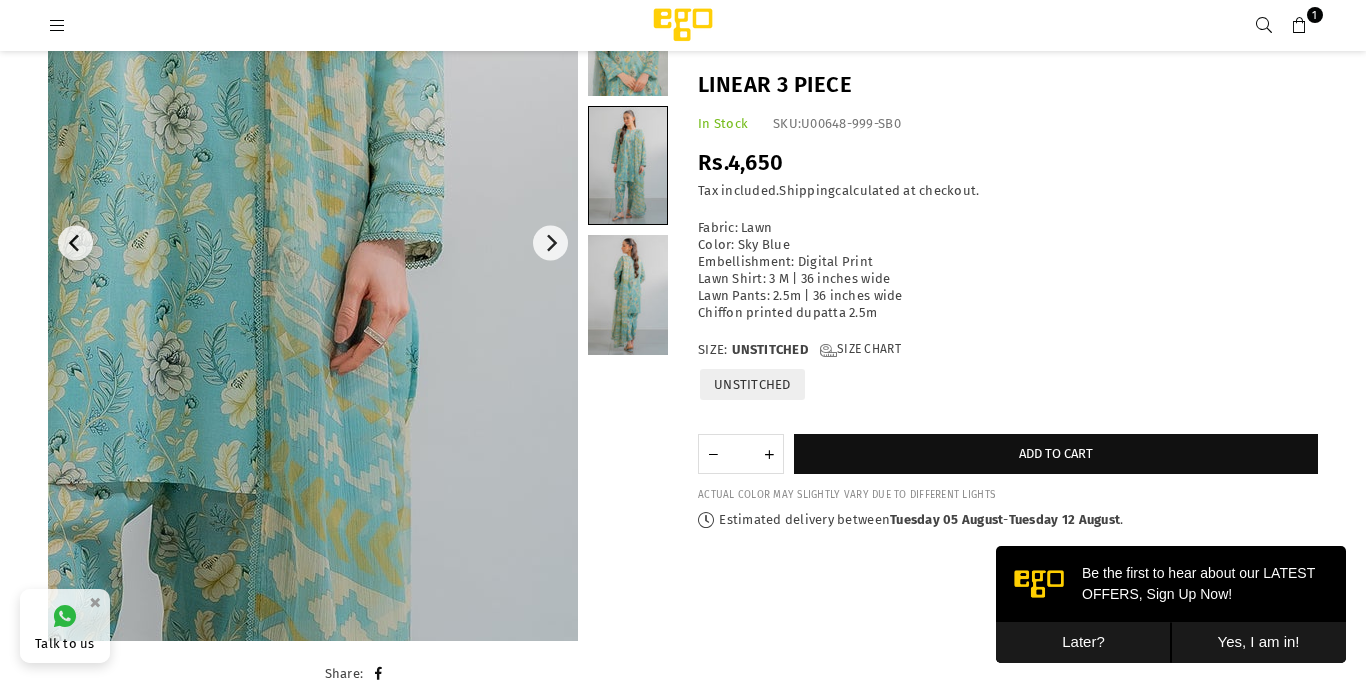 scroll, scrollTop: 258, scrollLeft: 0, axis: vertical 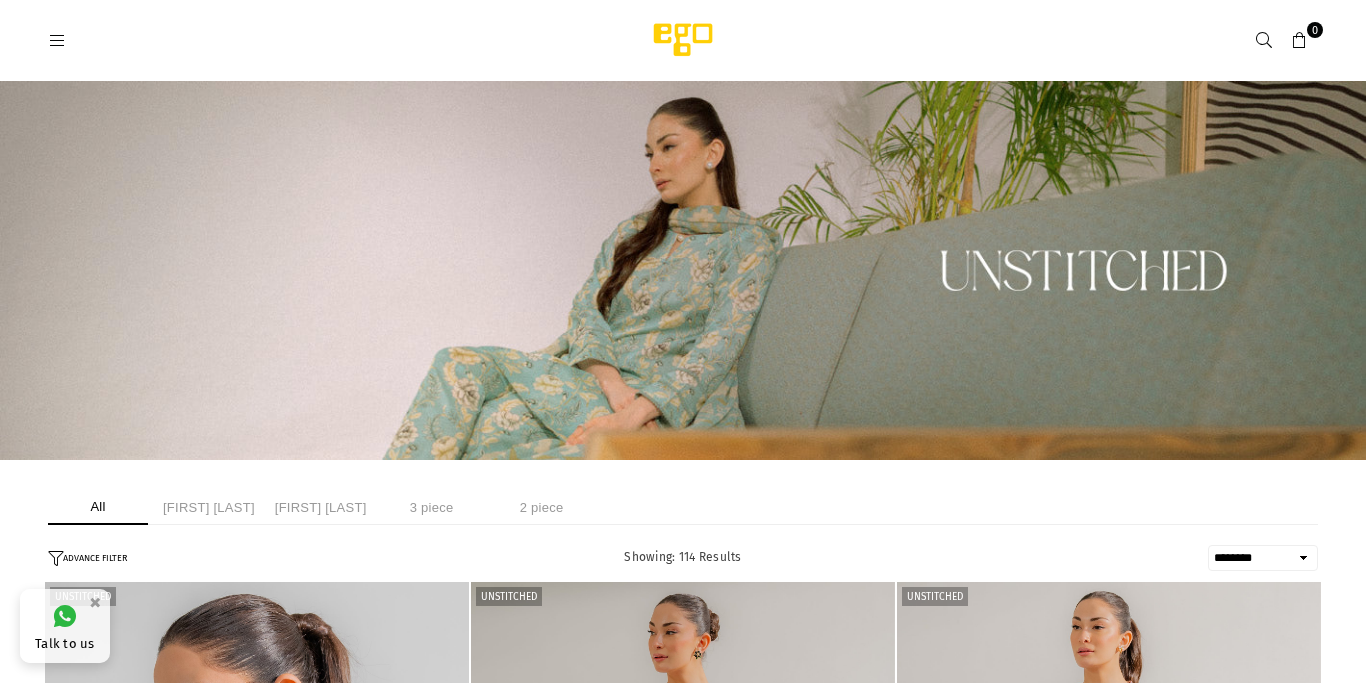 select on "******" 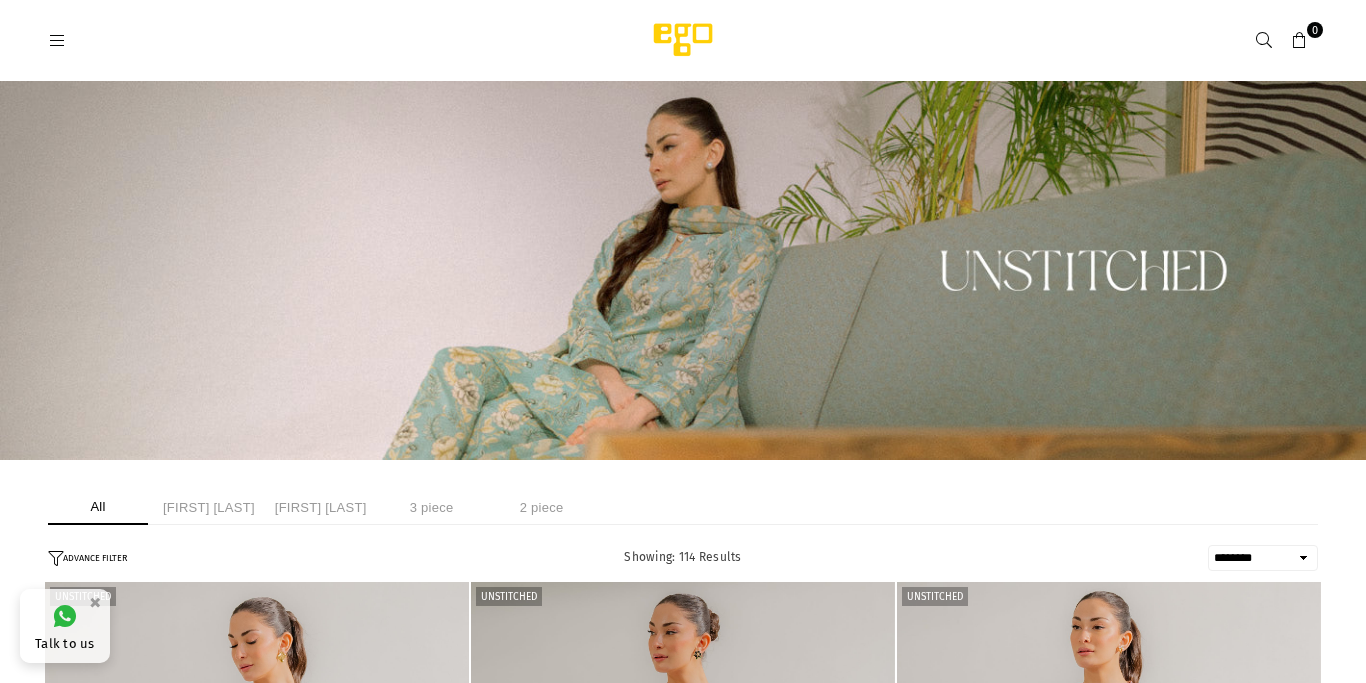scroll, scrollTop: 312, scrollLeft: 0, axis: vertical 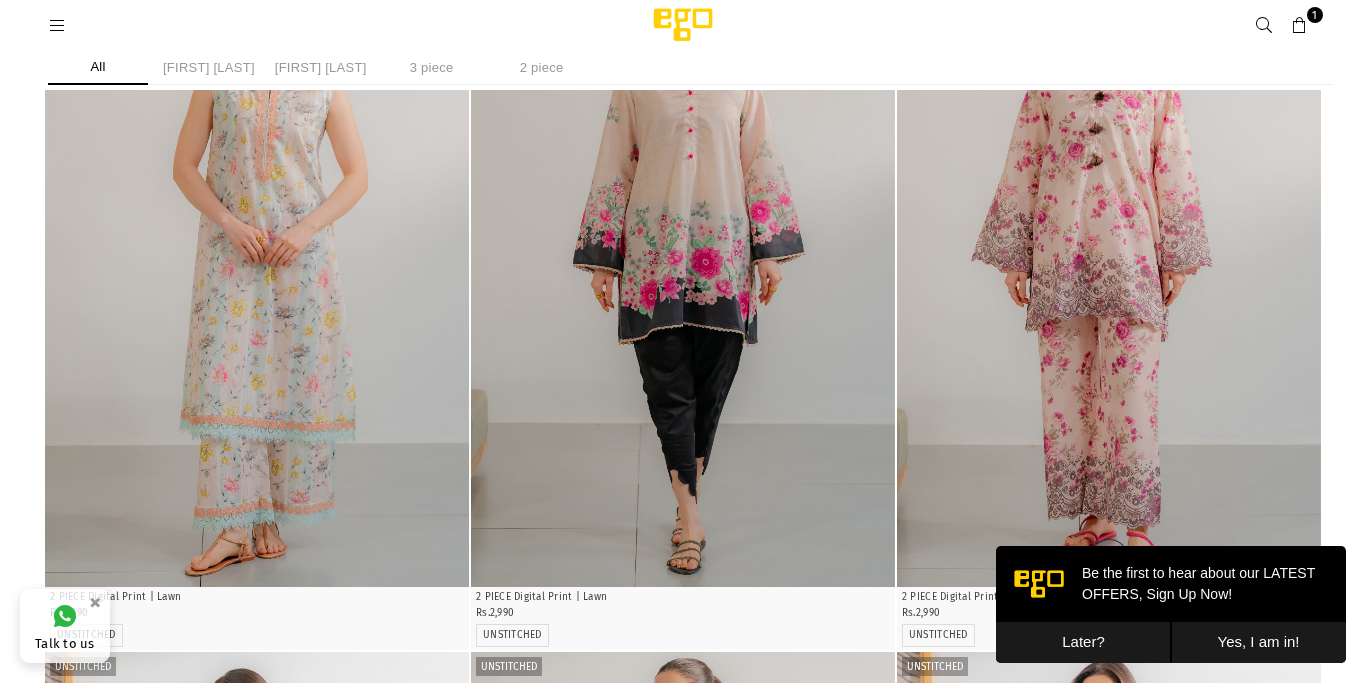 click at bounding box center (1109, 269) 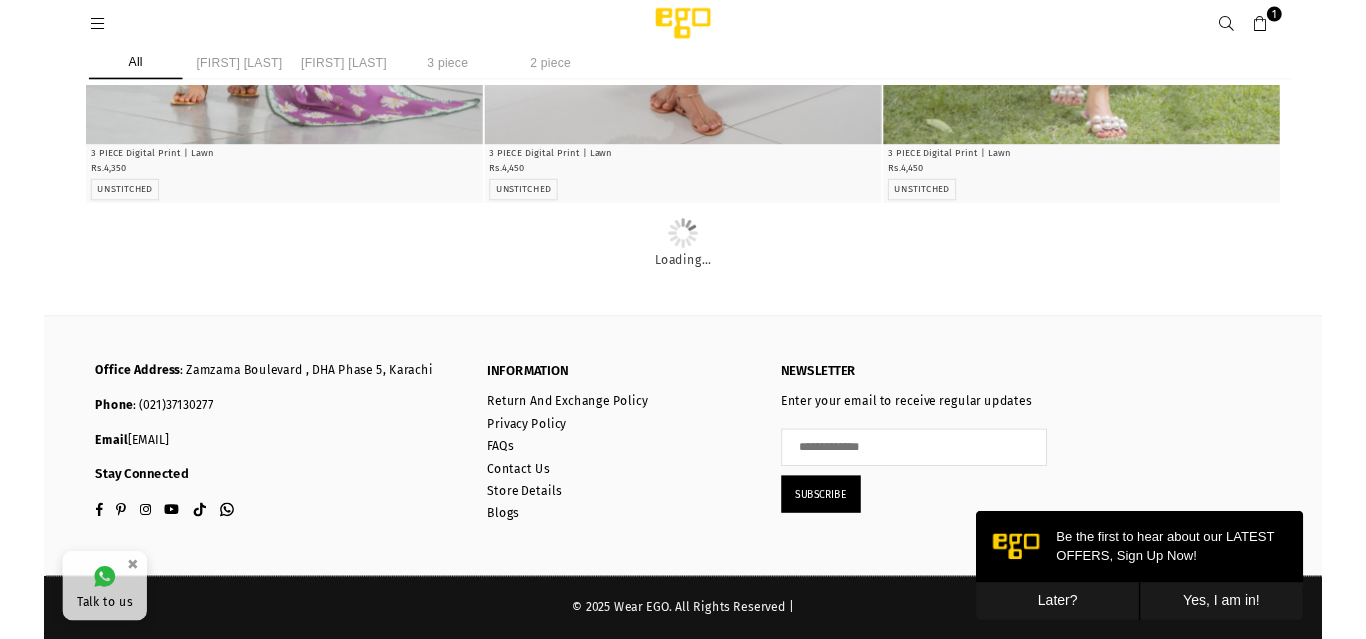 scroll, scrollTop: 8689, scrollLeft: 0, axis: vertical 